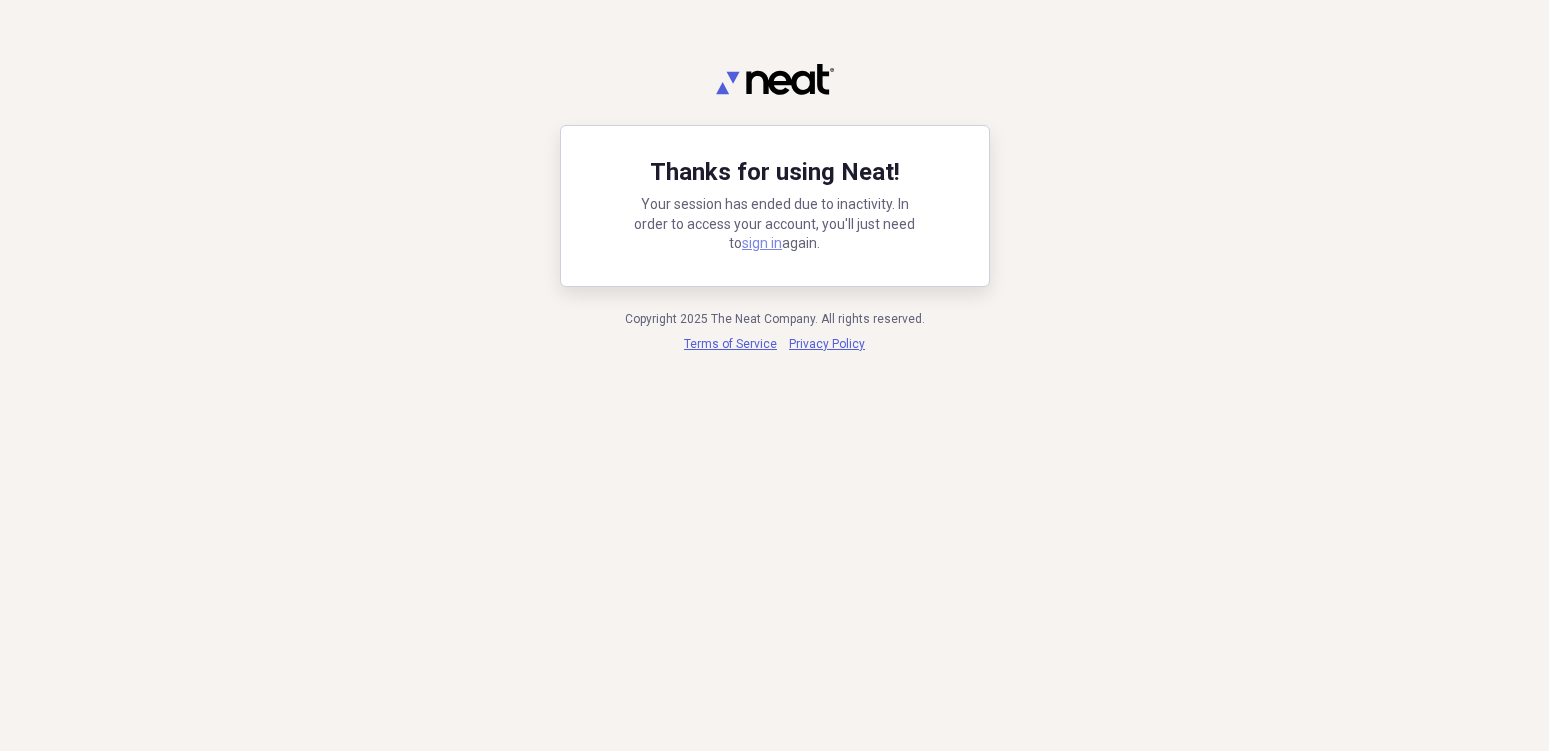 scroll, scrollTop: 0, scrollLeft: 0, axis: both 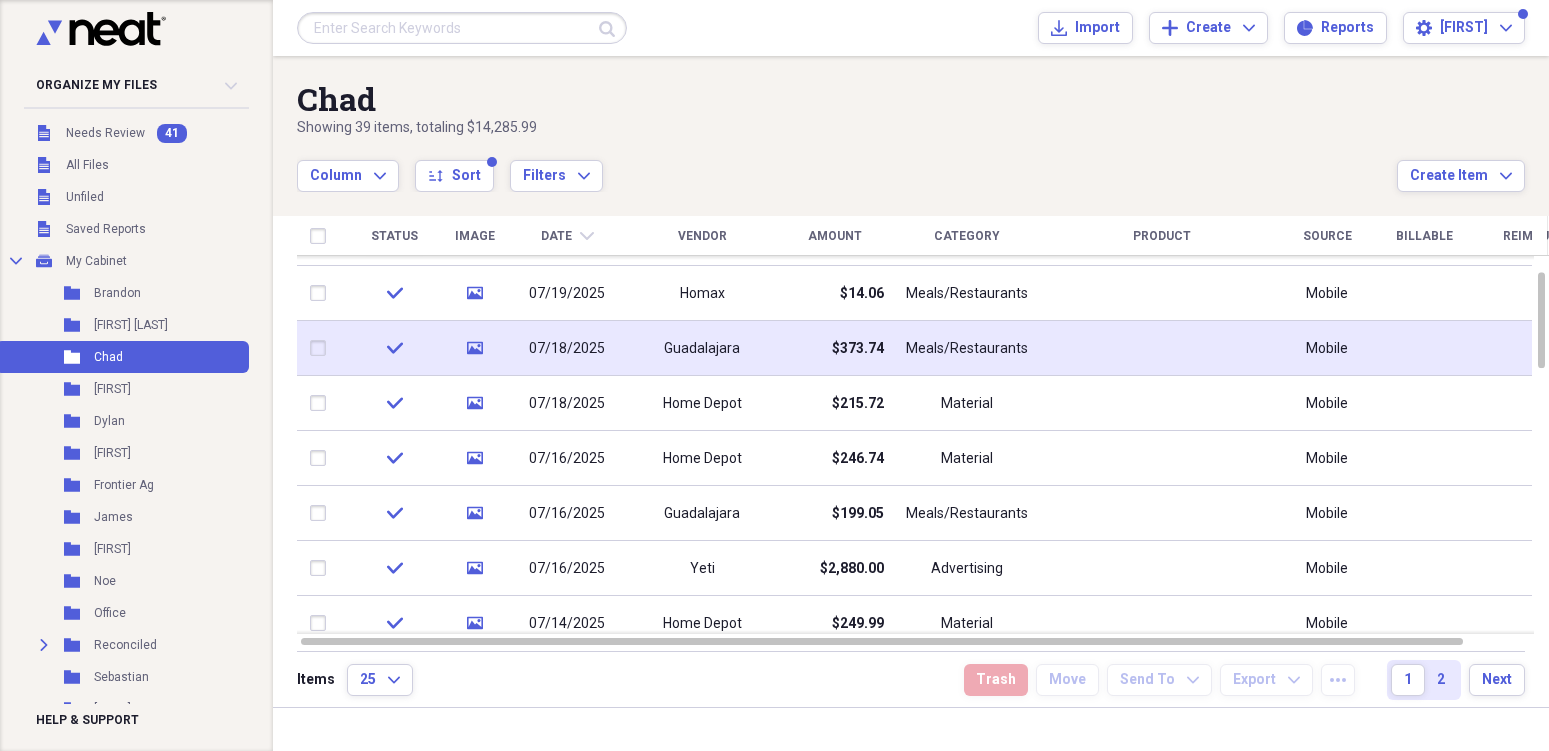 click on "Guadalajara" at bounding box center (702, 349) 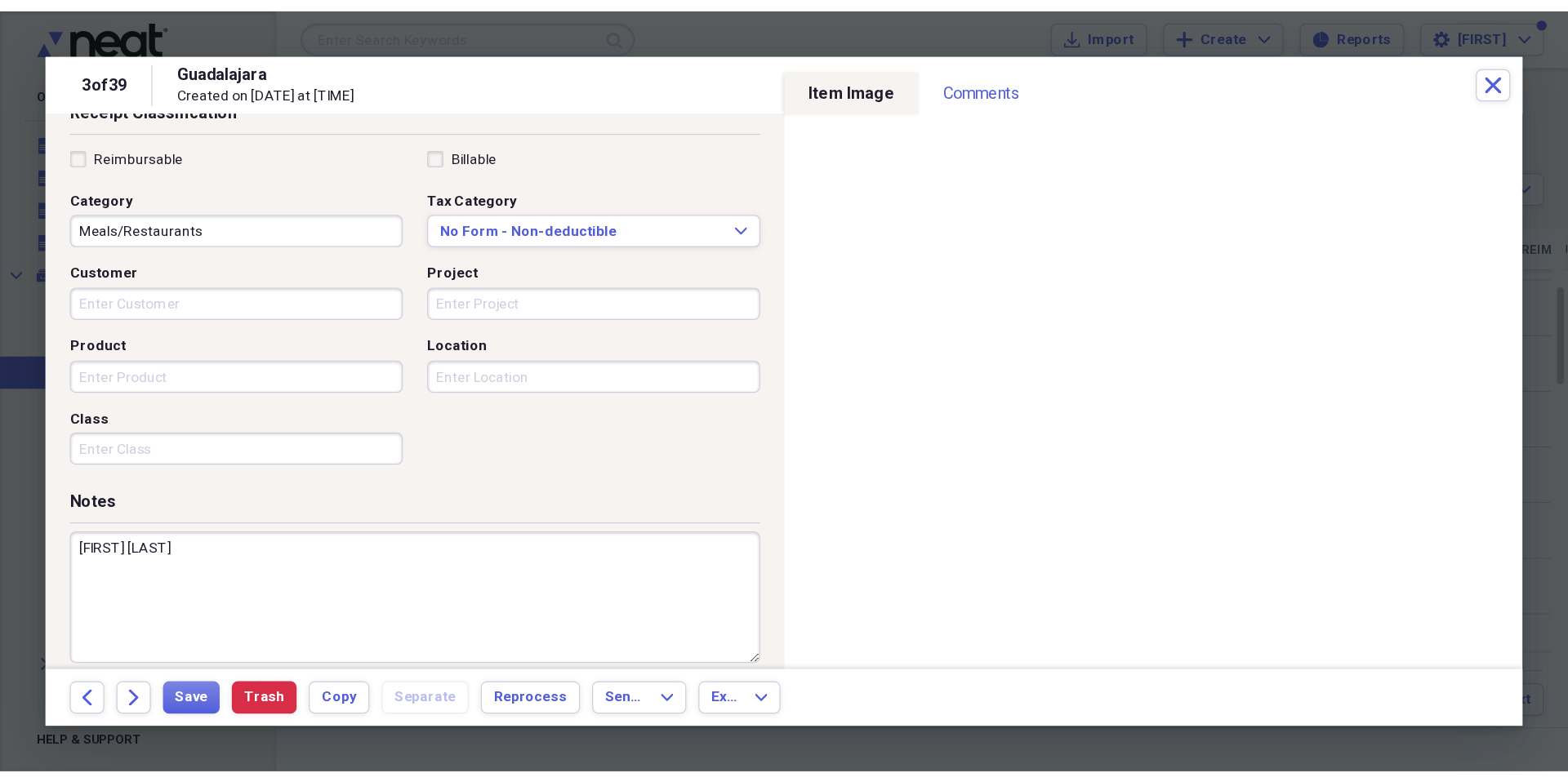 scroll, scrollTop: 385, scrollLeft: 0, axis: vertical 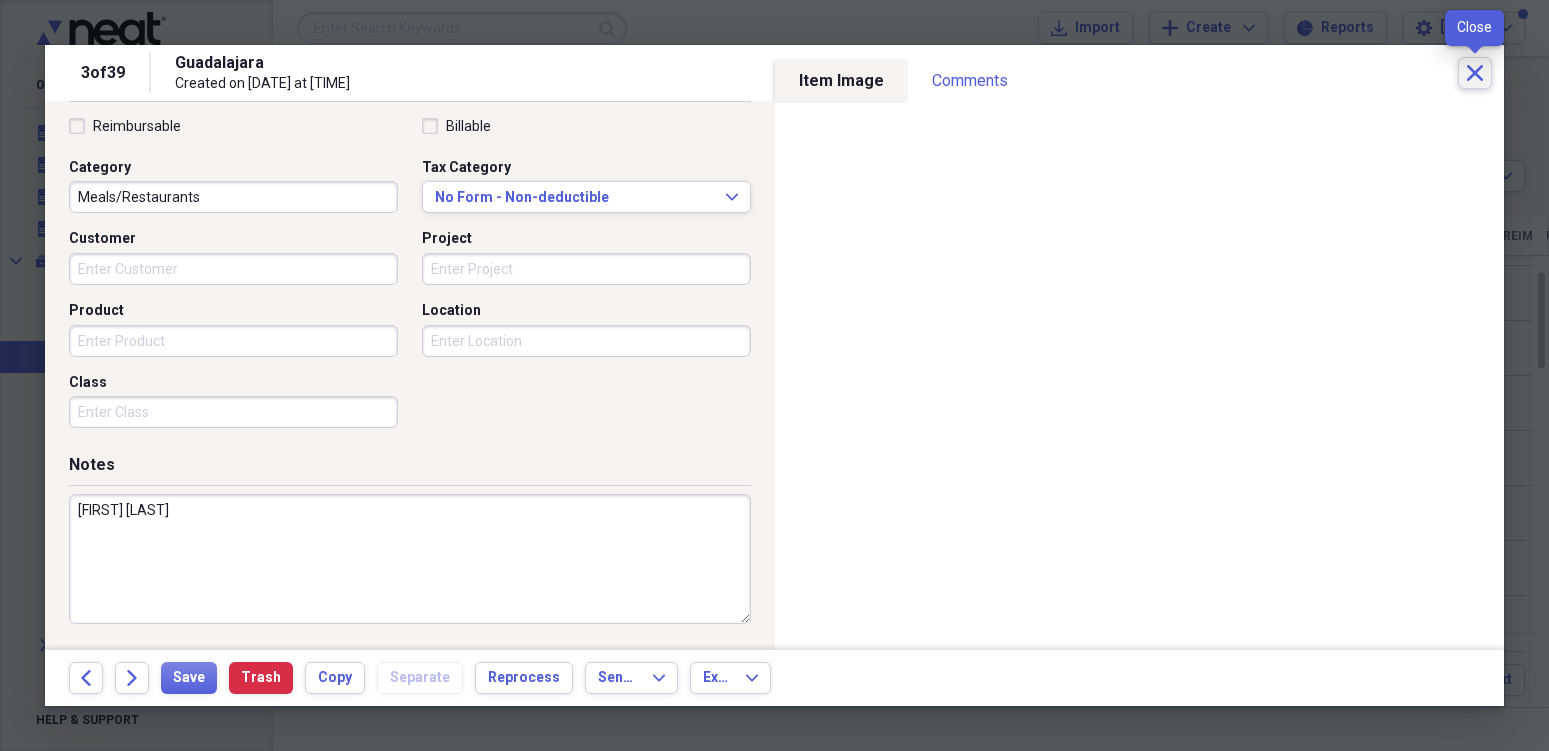 click on "Close" 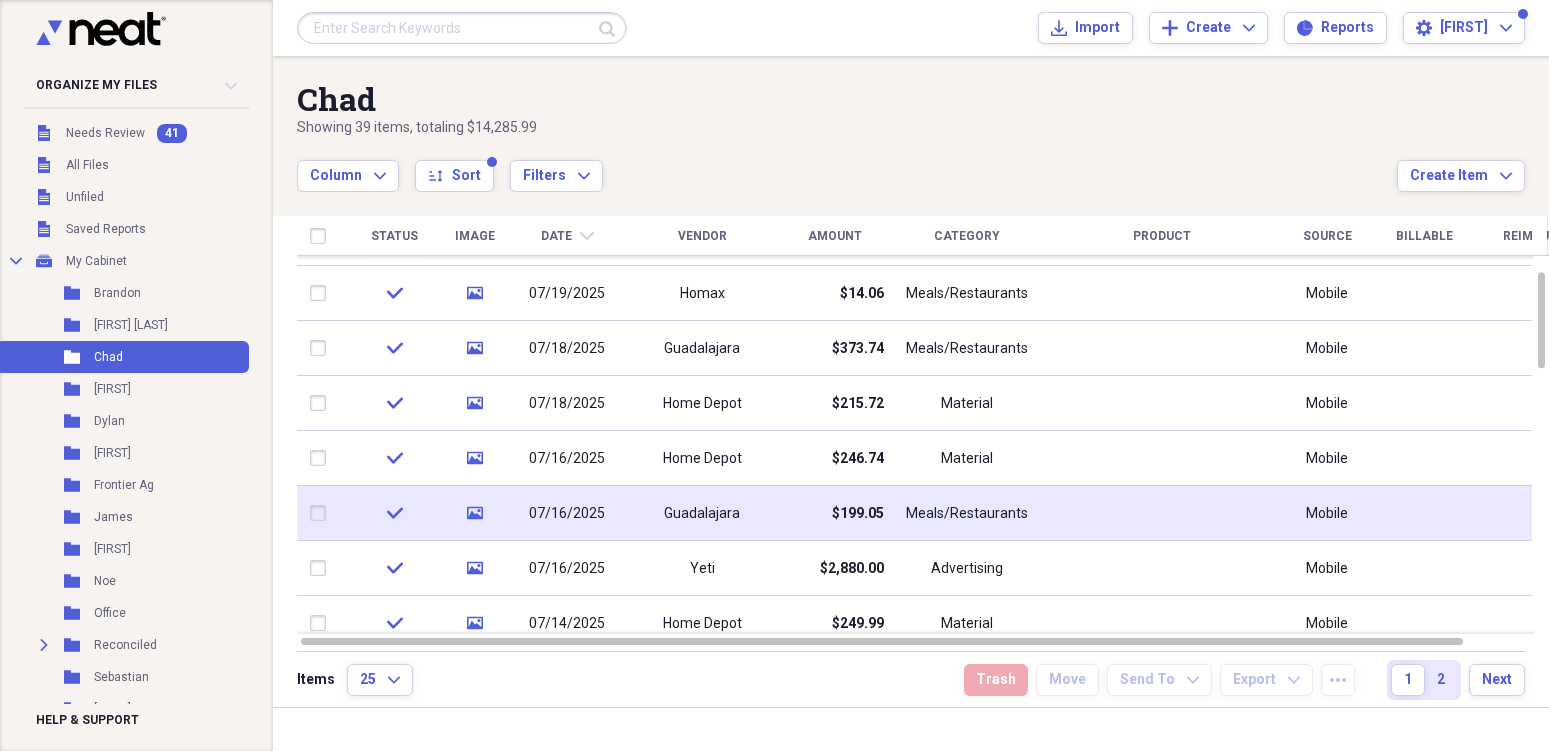 click on "Guadalajara" at bounding box center (702, 513) 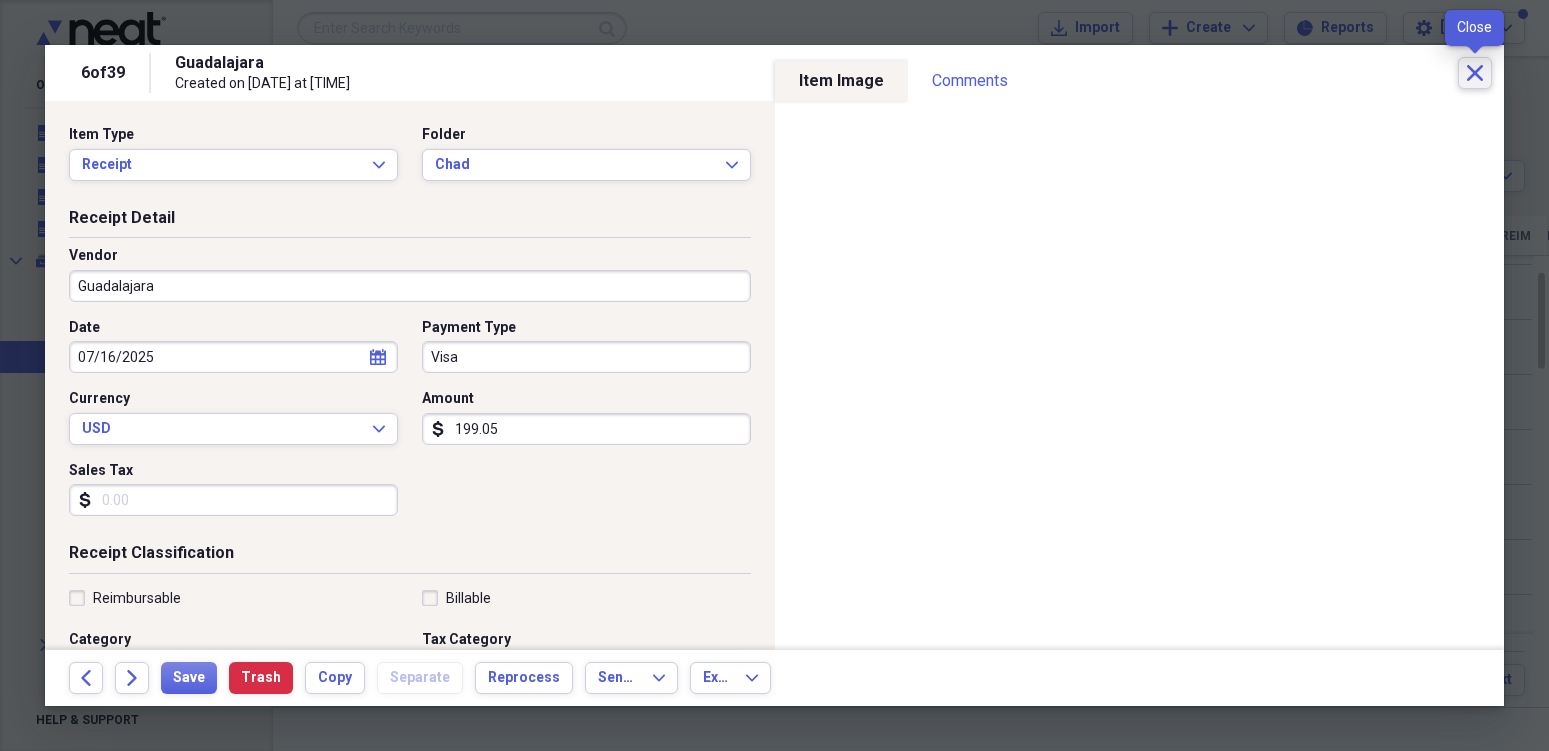 click on "Close" 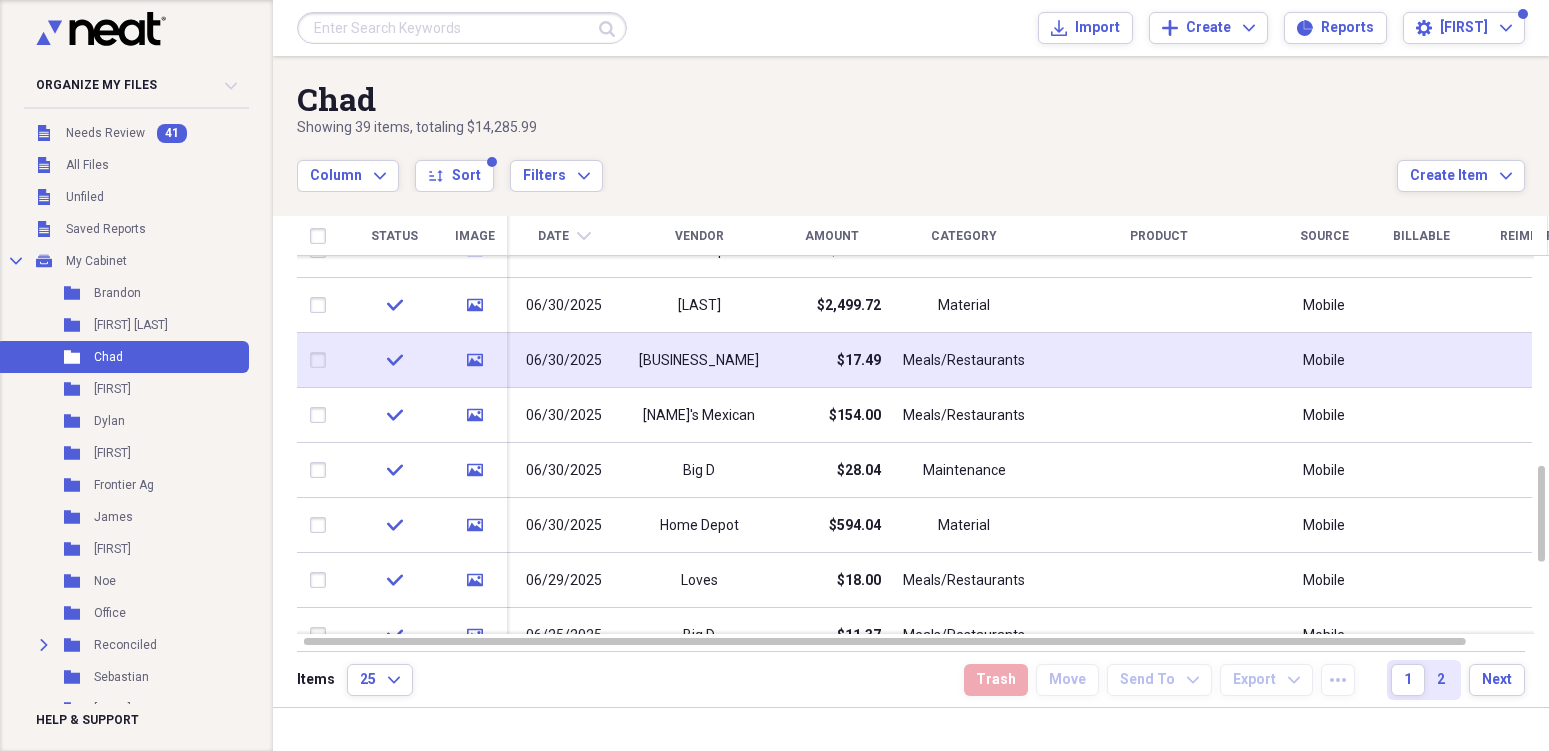 click on "[BUSINESS_NAME]" at bounding box center [699, 361] 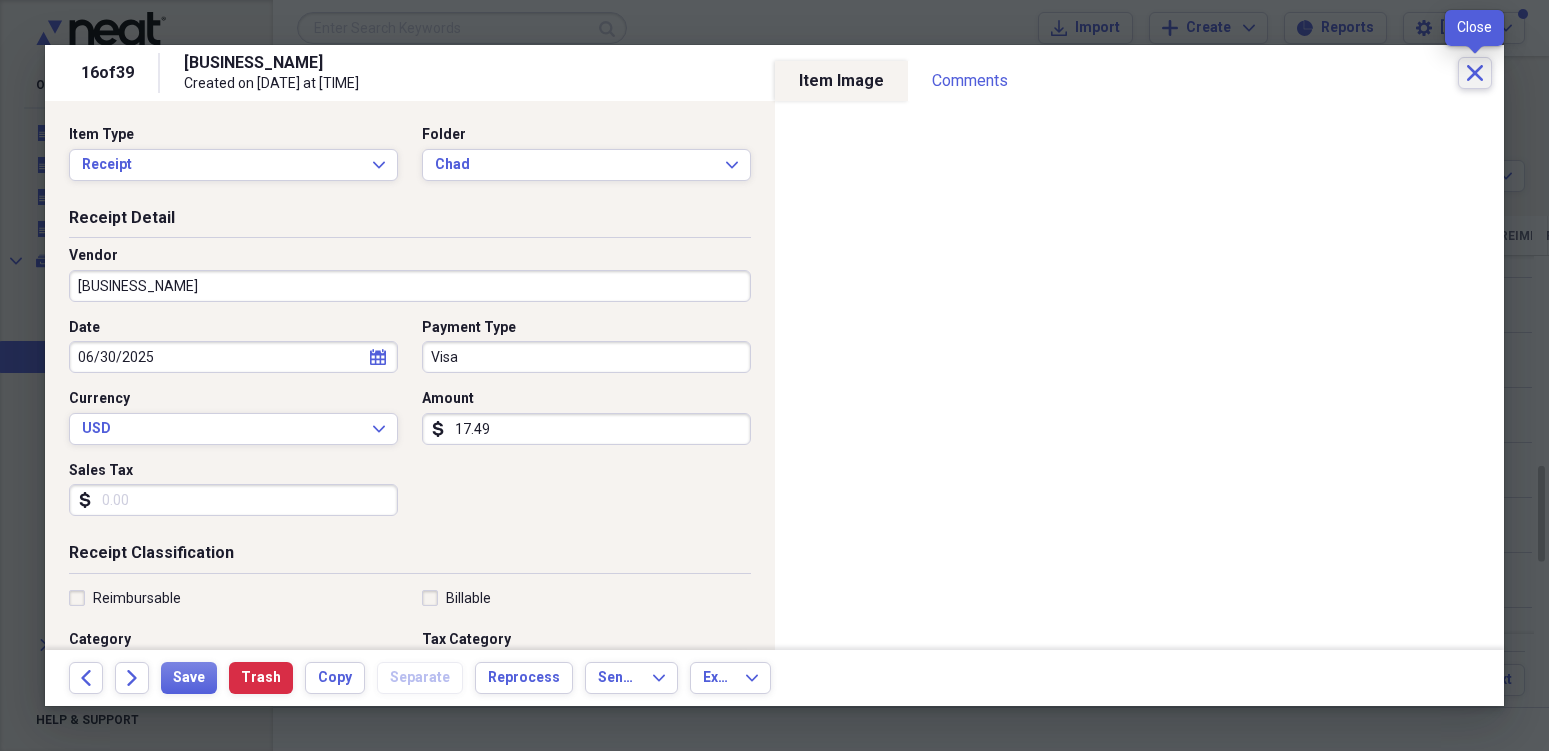 click on "Close" 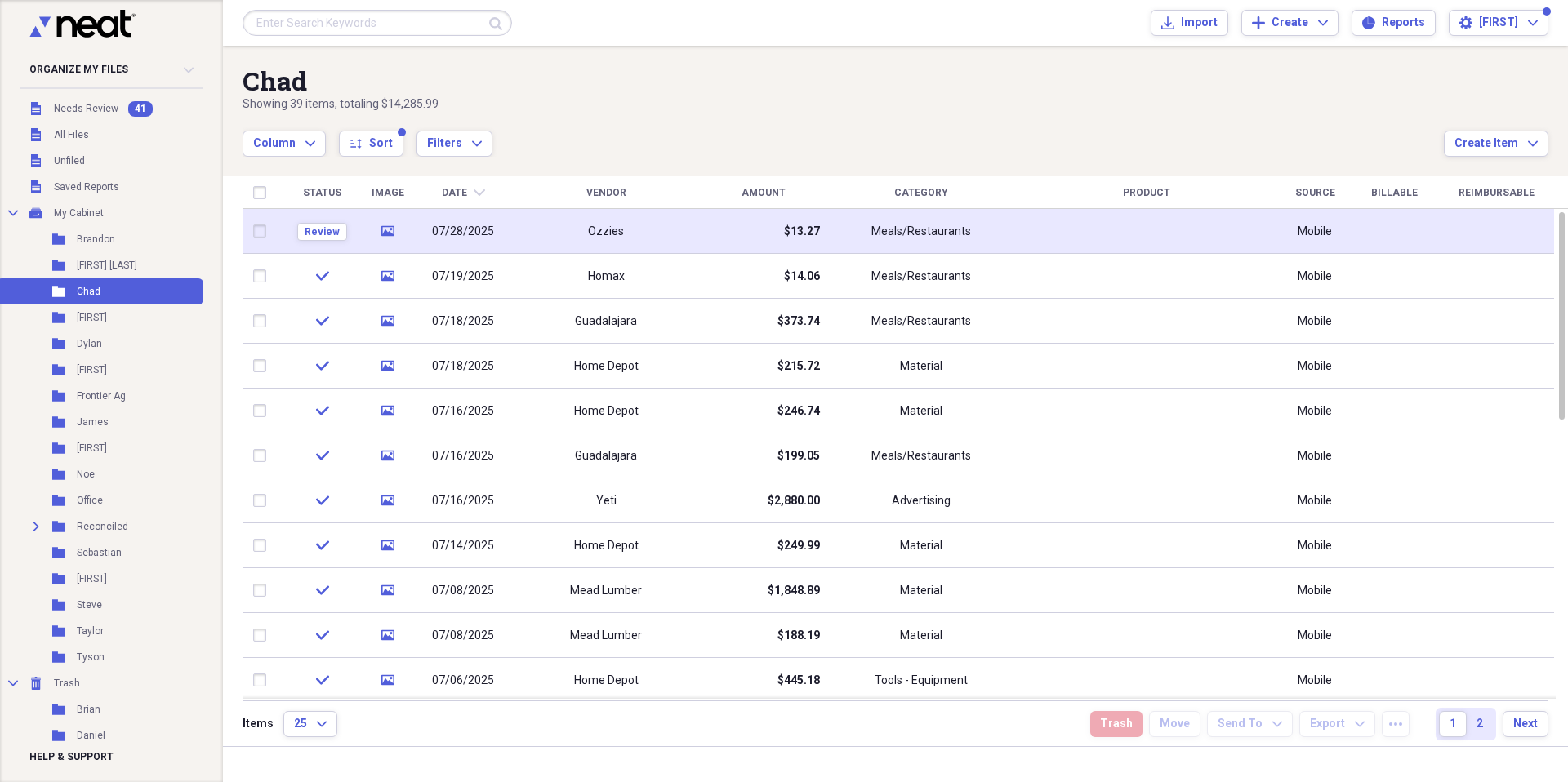 click on "Ozzies" at bounding box center [606, 231] 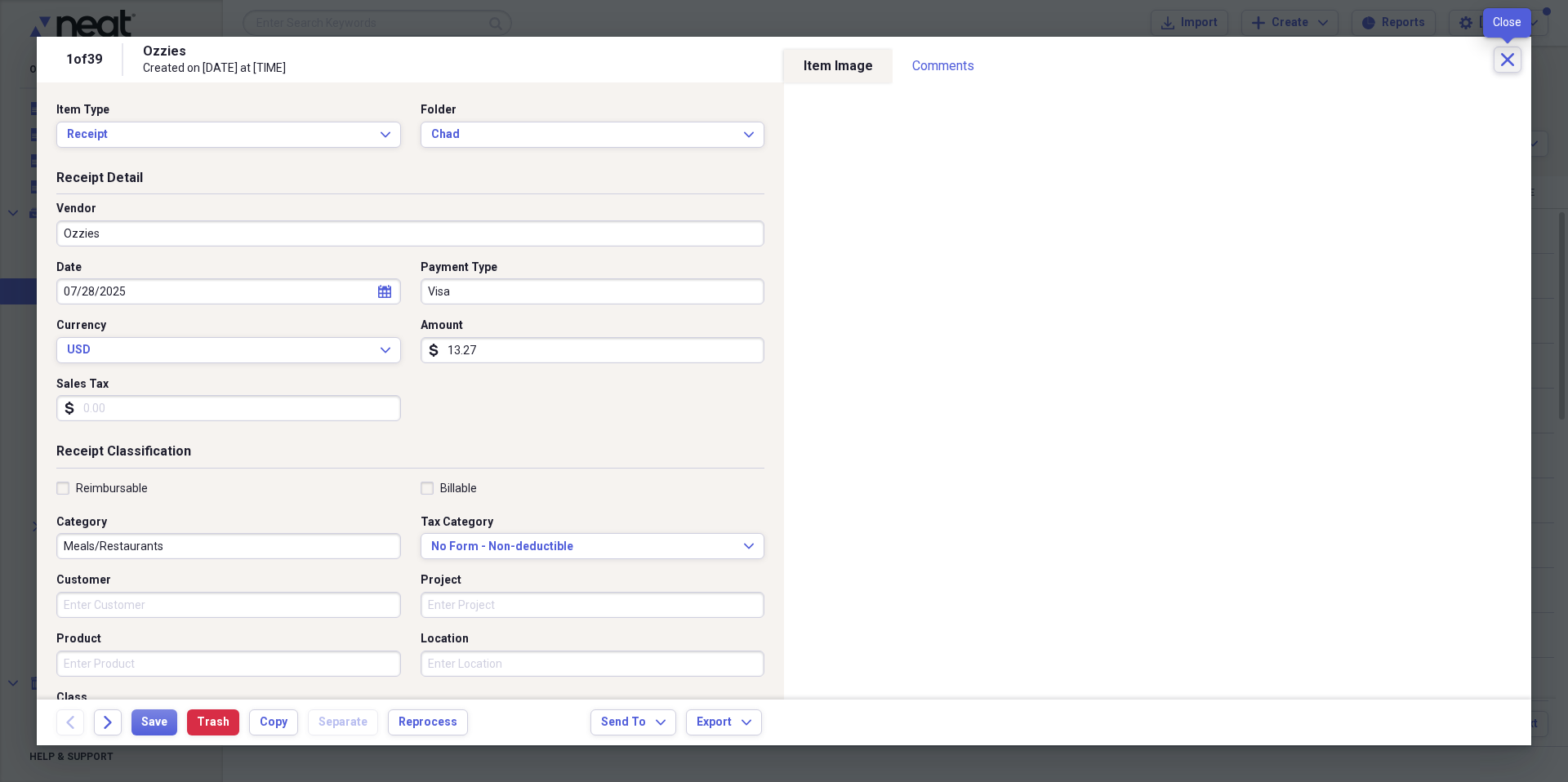 click 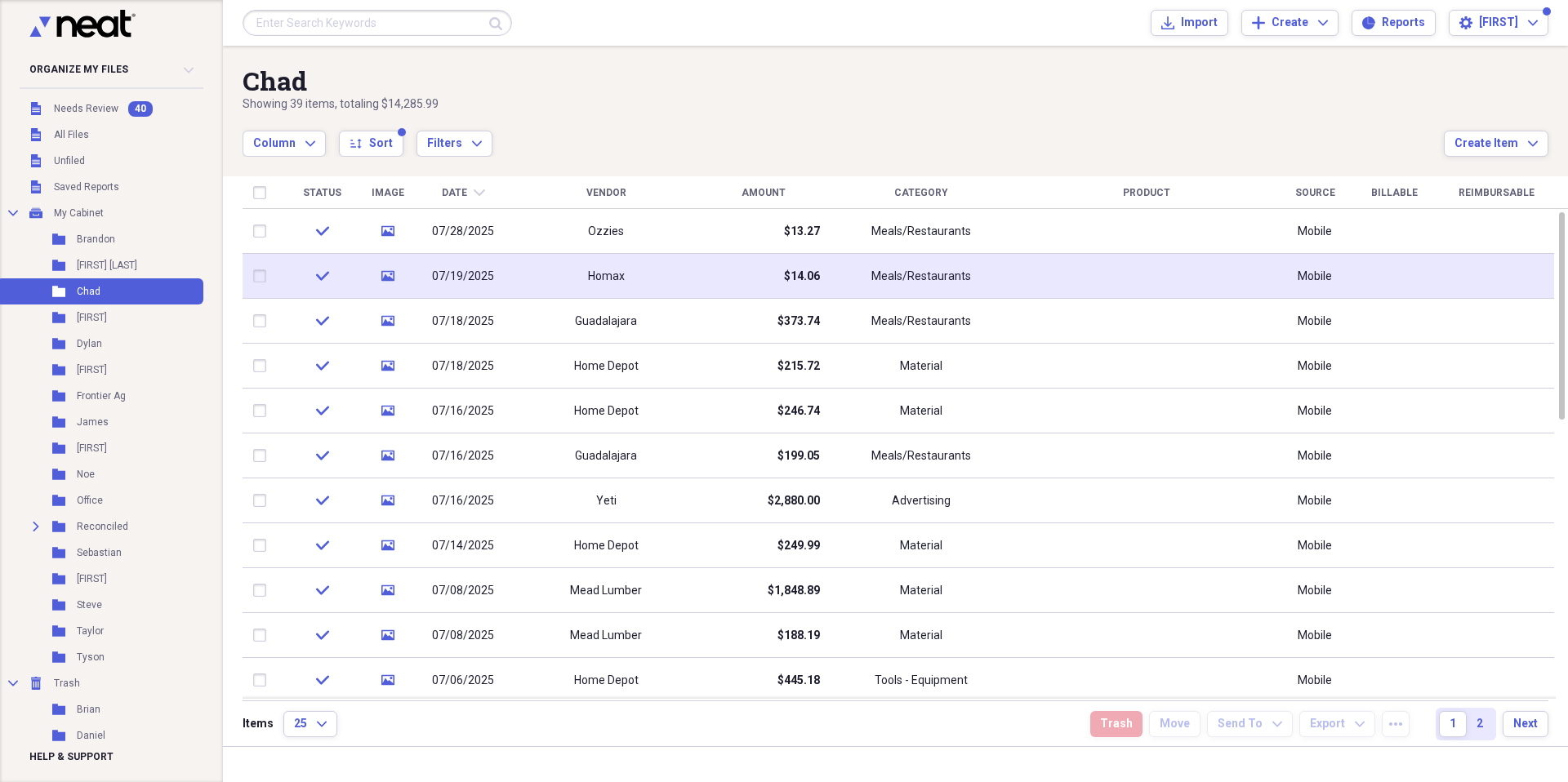 click on "Homax" at bounding box center [606, 276] 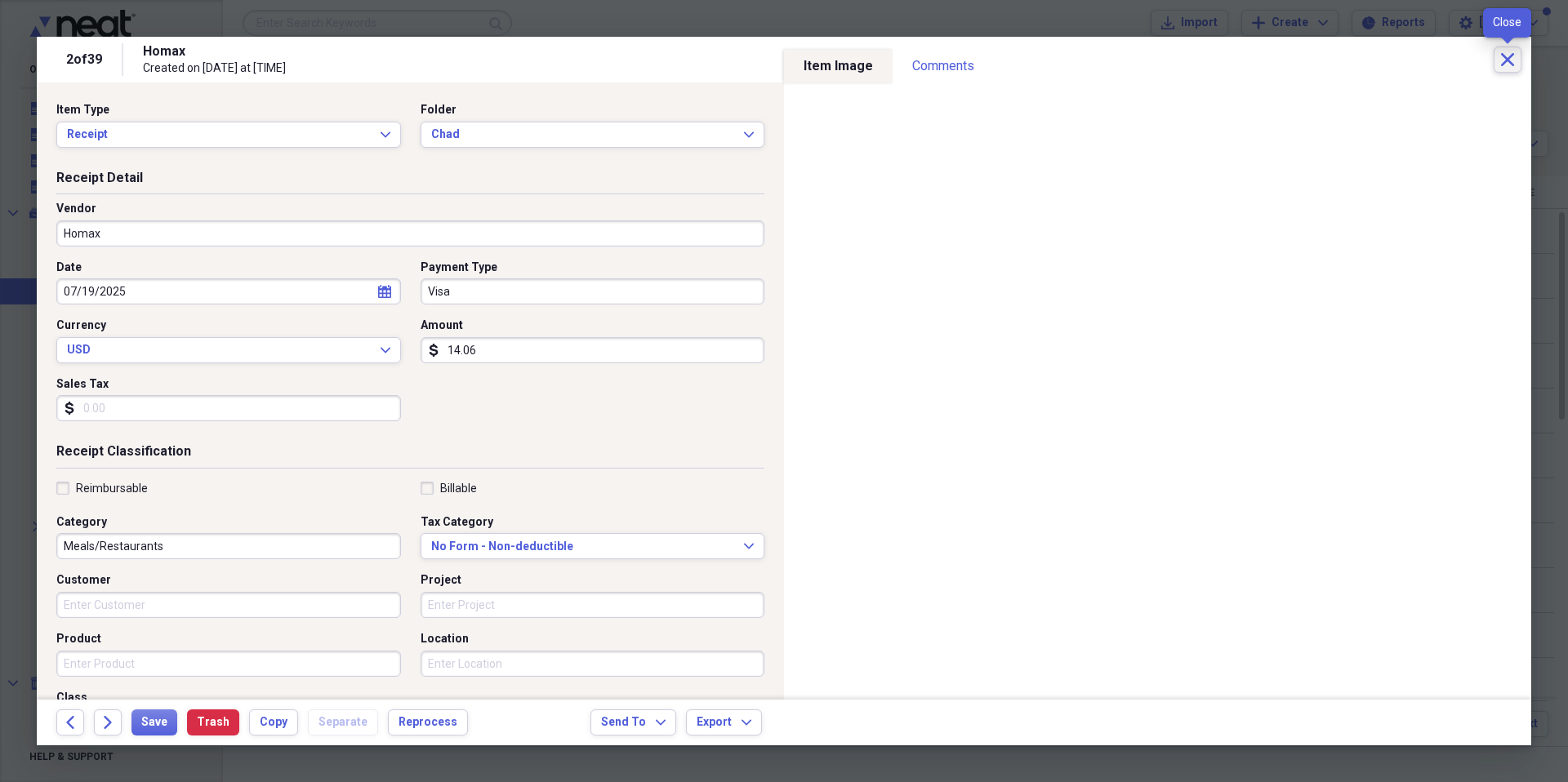 click 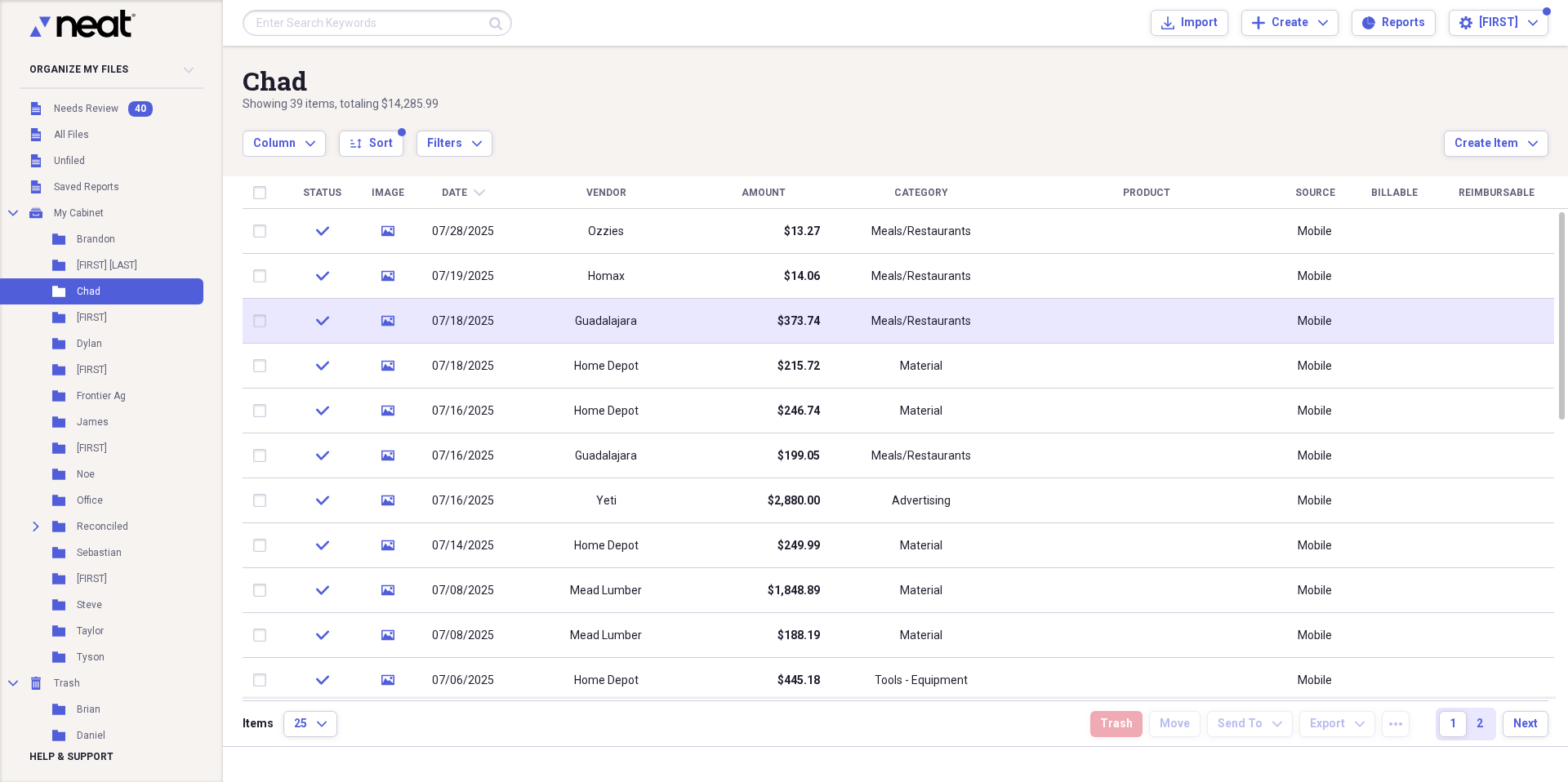 click on "Guadalajara" at bounding box center [606, 321] 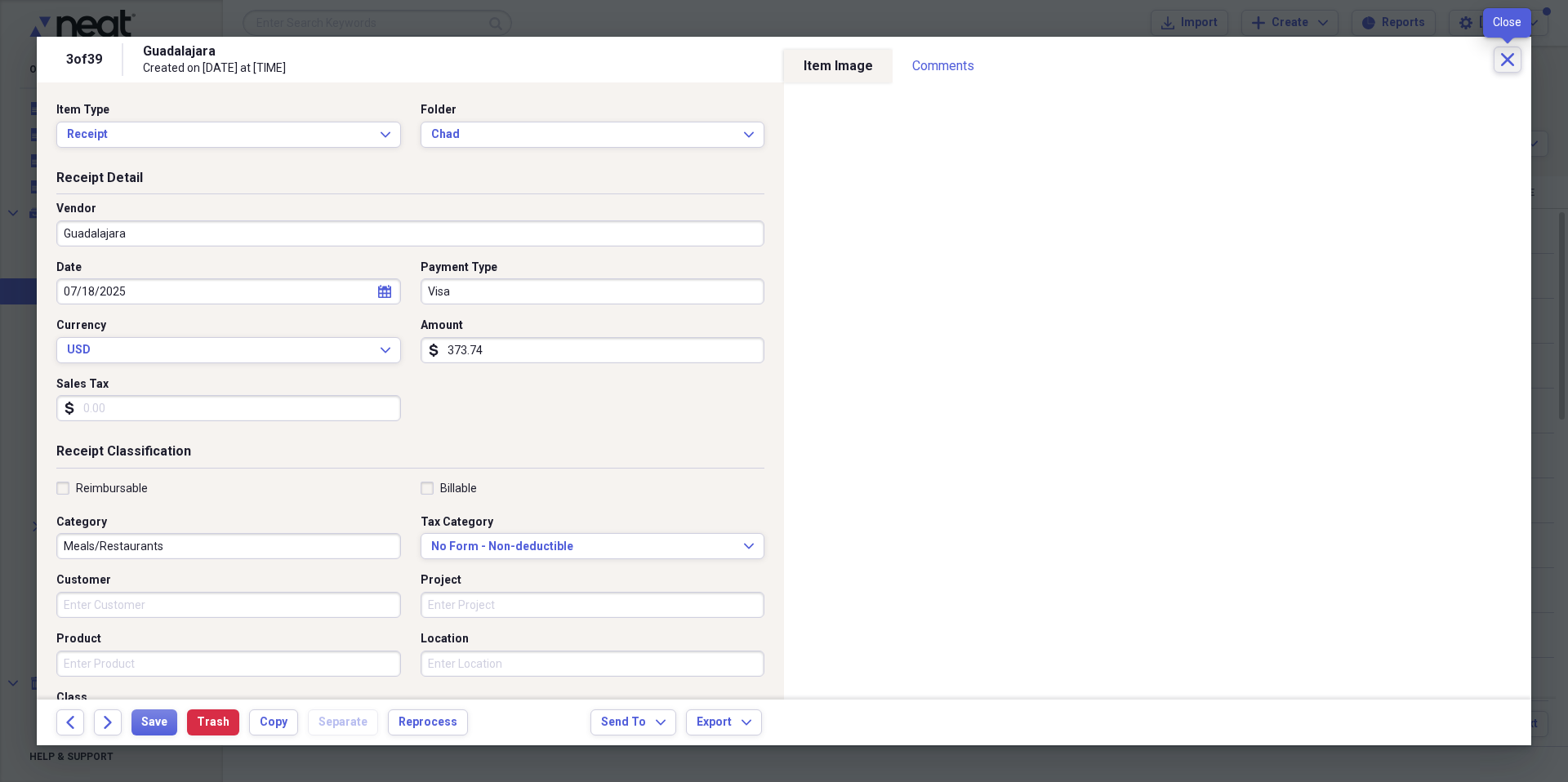 click 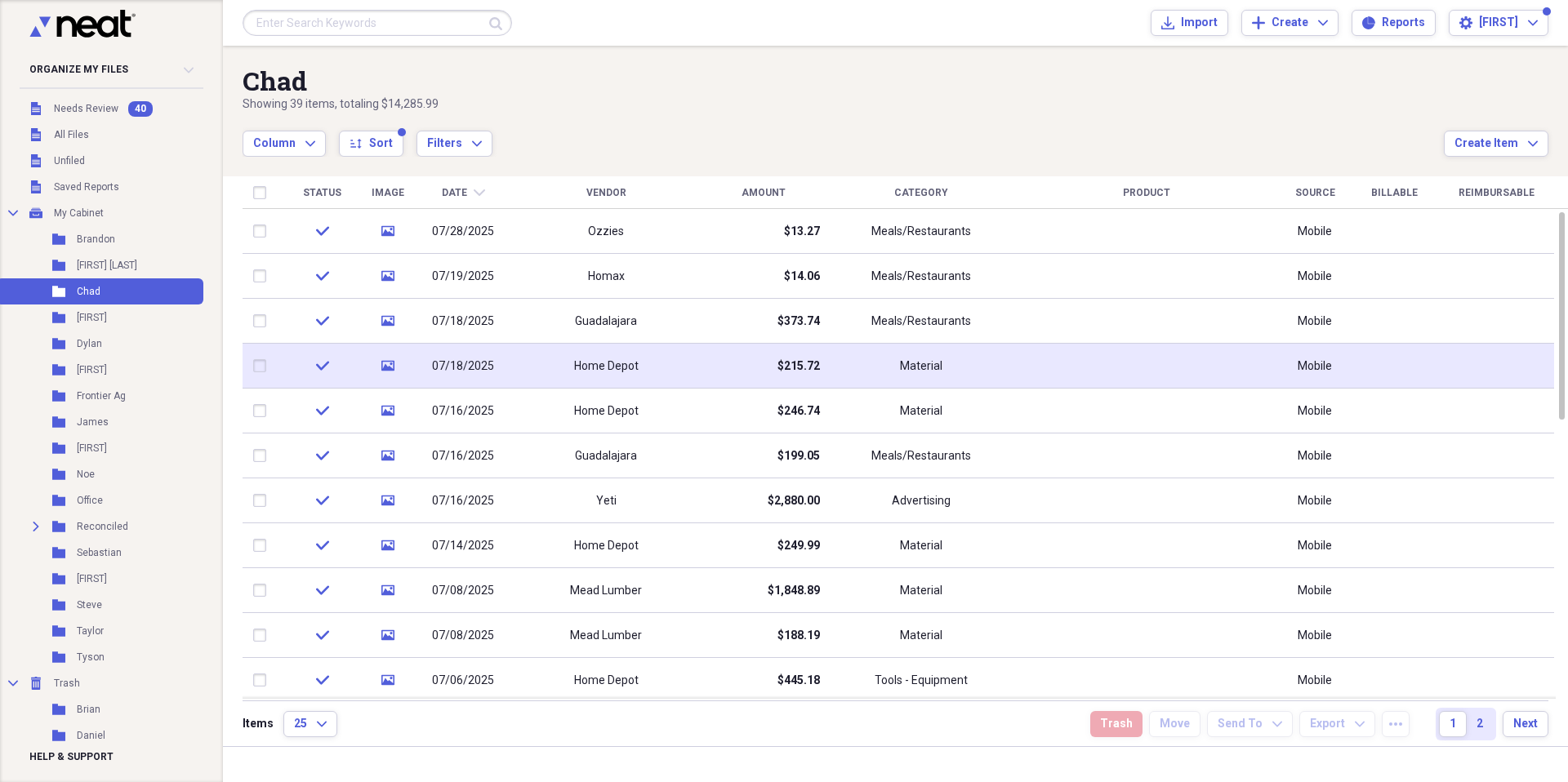 click on "Home Depot" at bounding box center [606, 367] 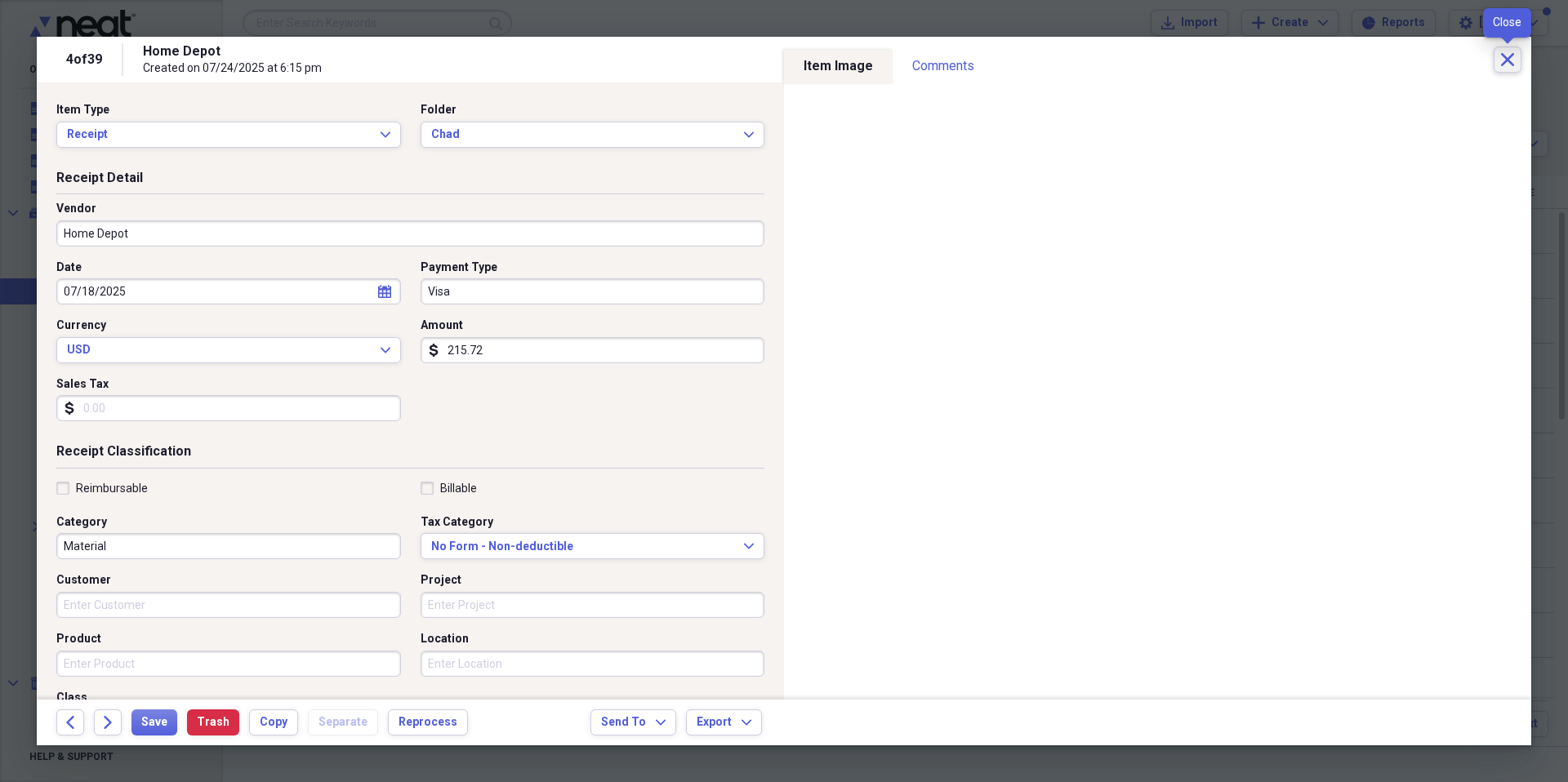 click on "Close" 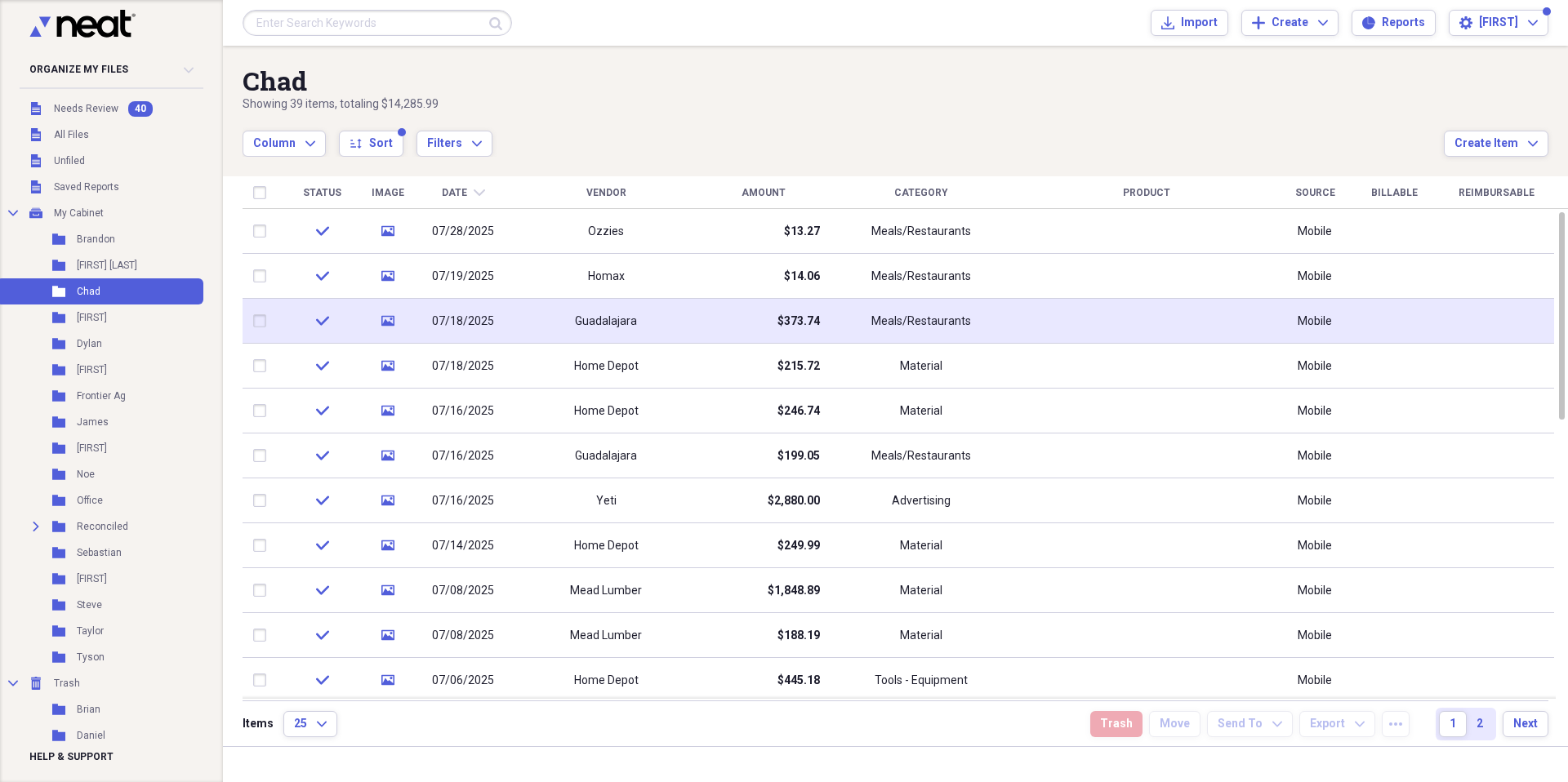 click on "Guadalajara" at bounding box center (606, 321) 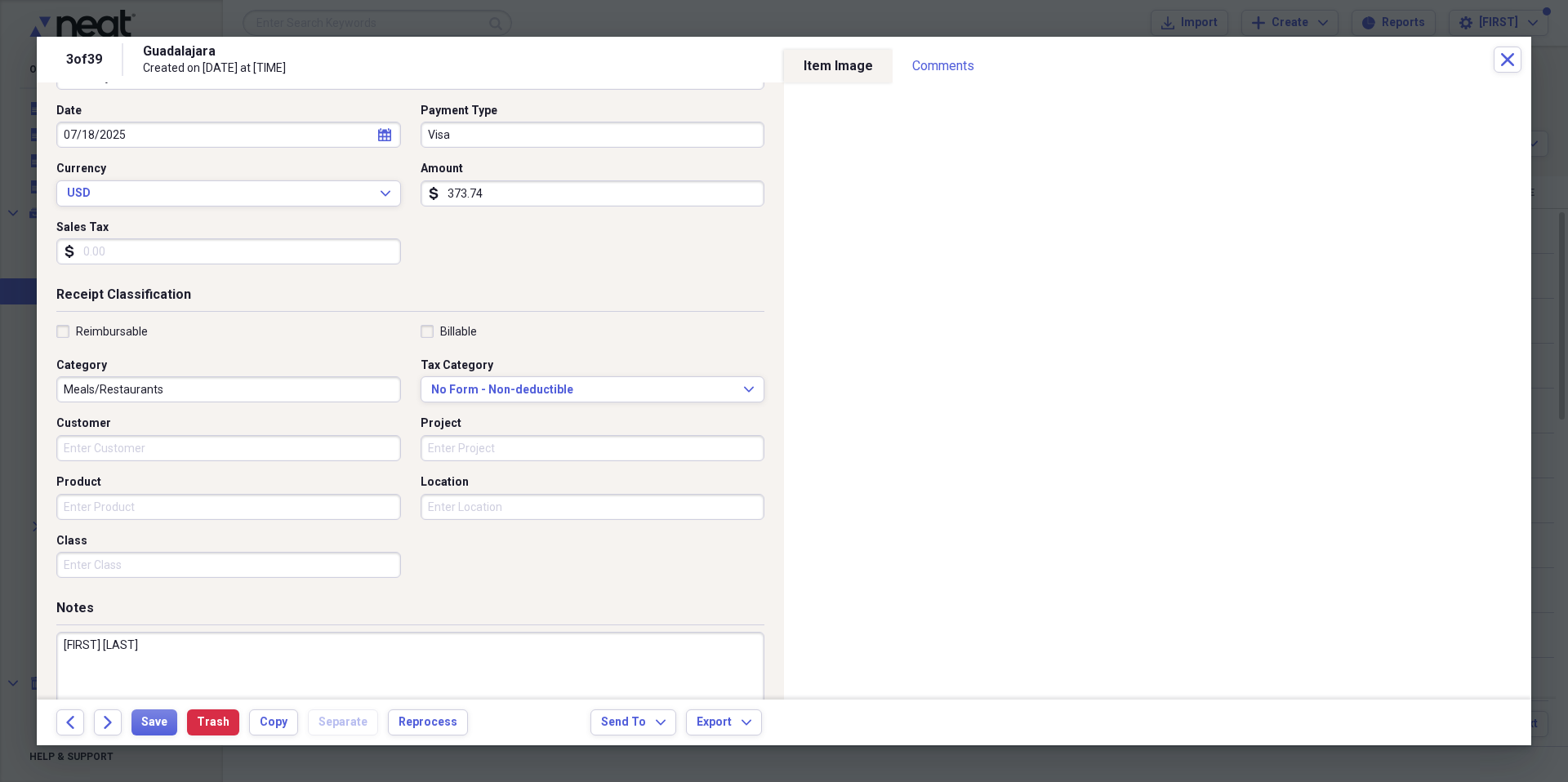 scroll, scrollTop: 216, scrollLeft: 0, axis: vertical 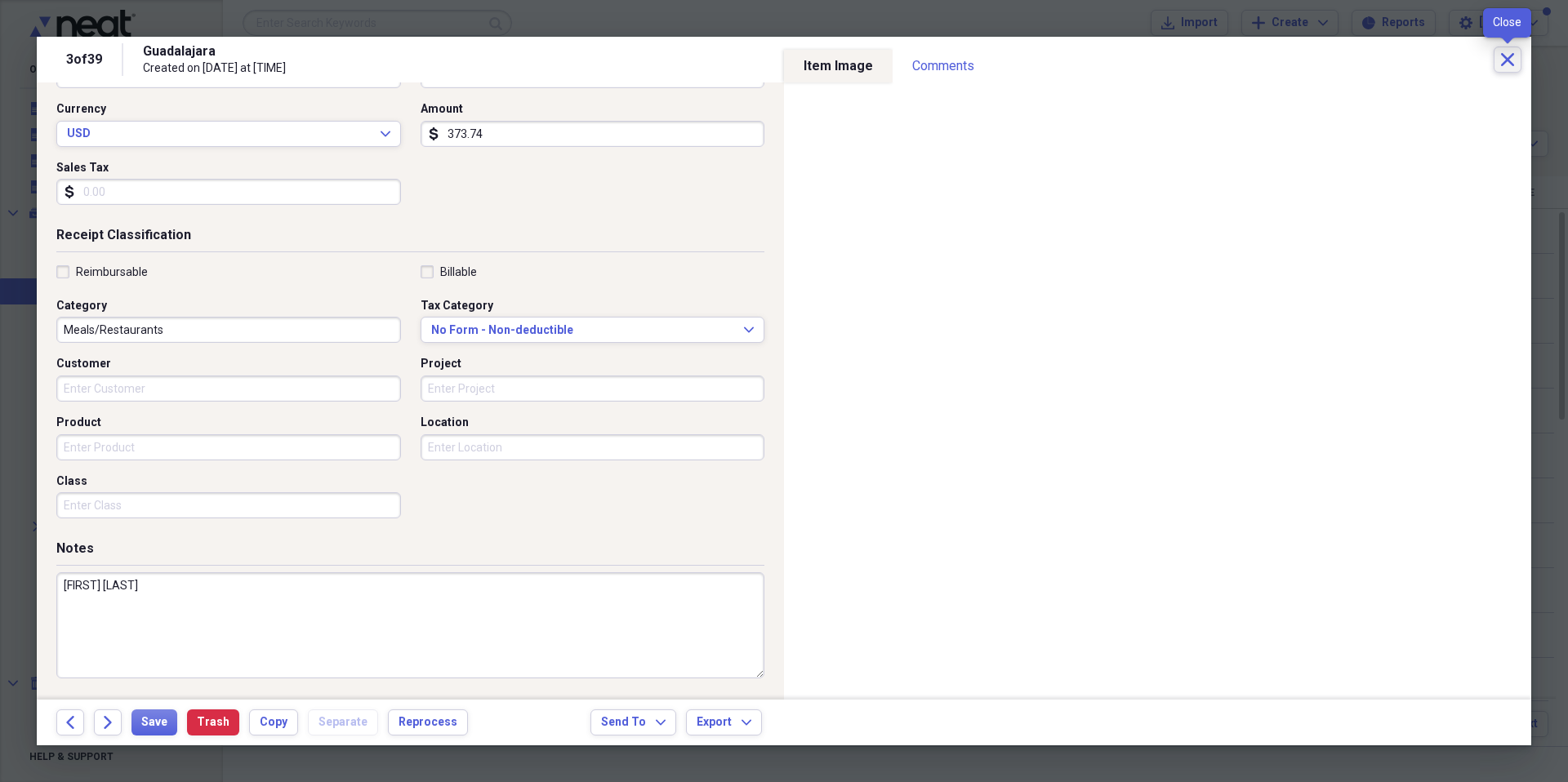 click on "Close" 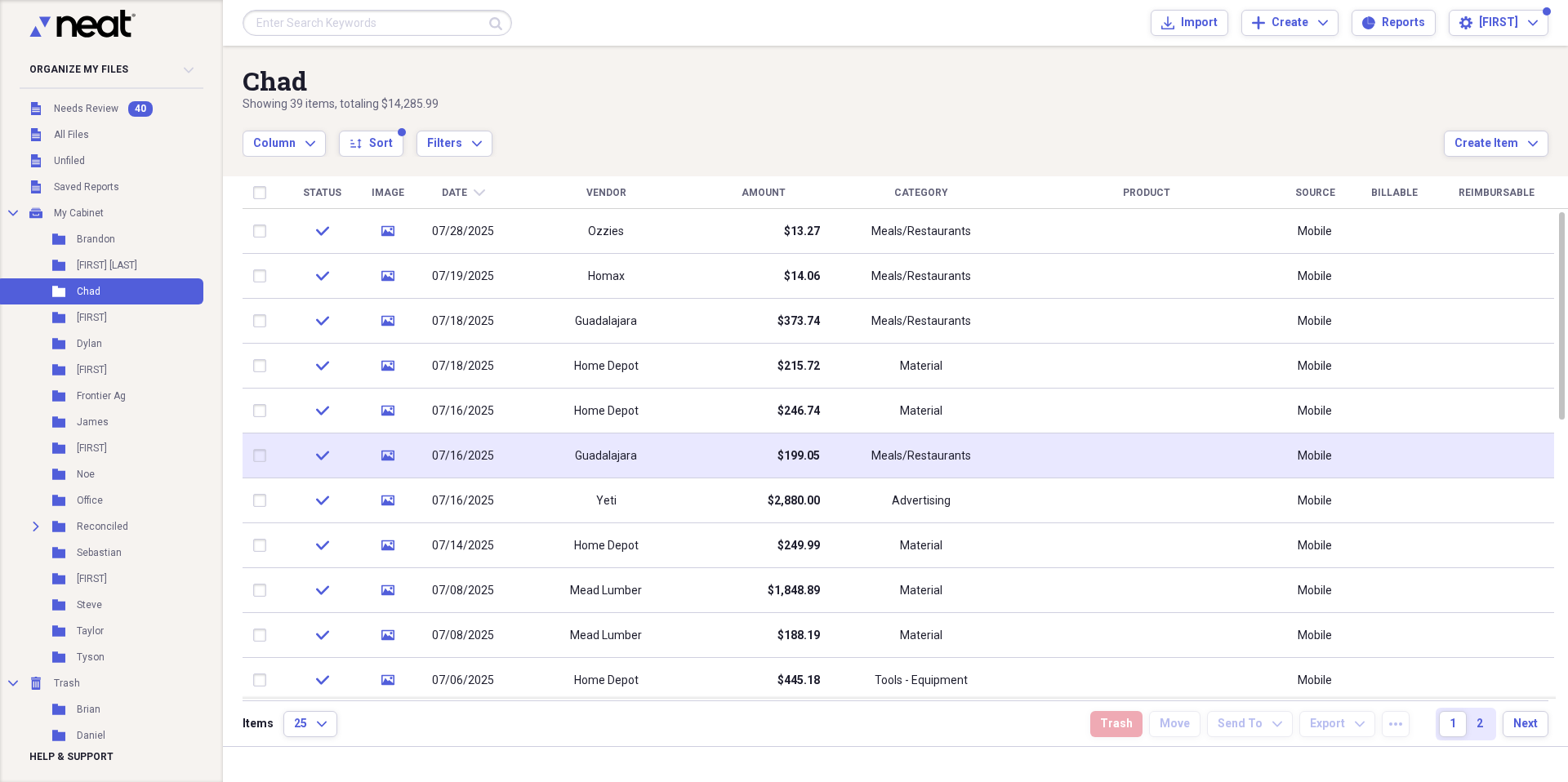 click on "$199.05" at bounding box center (763, 455) 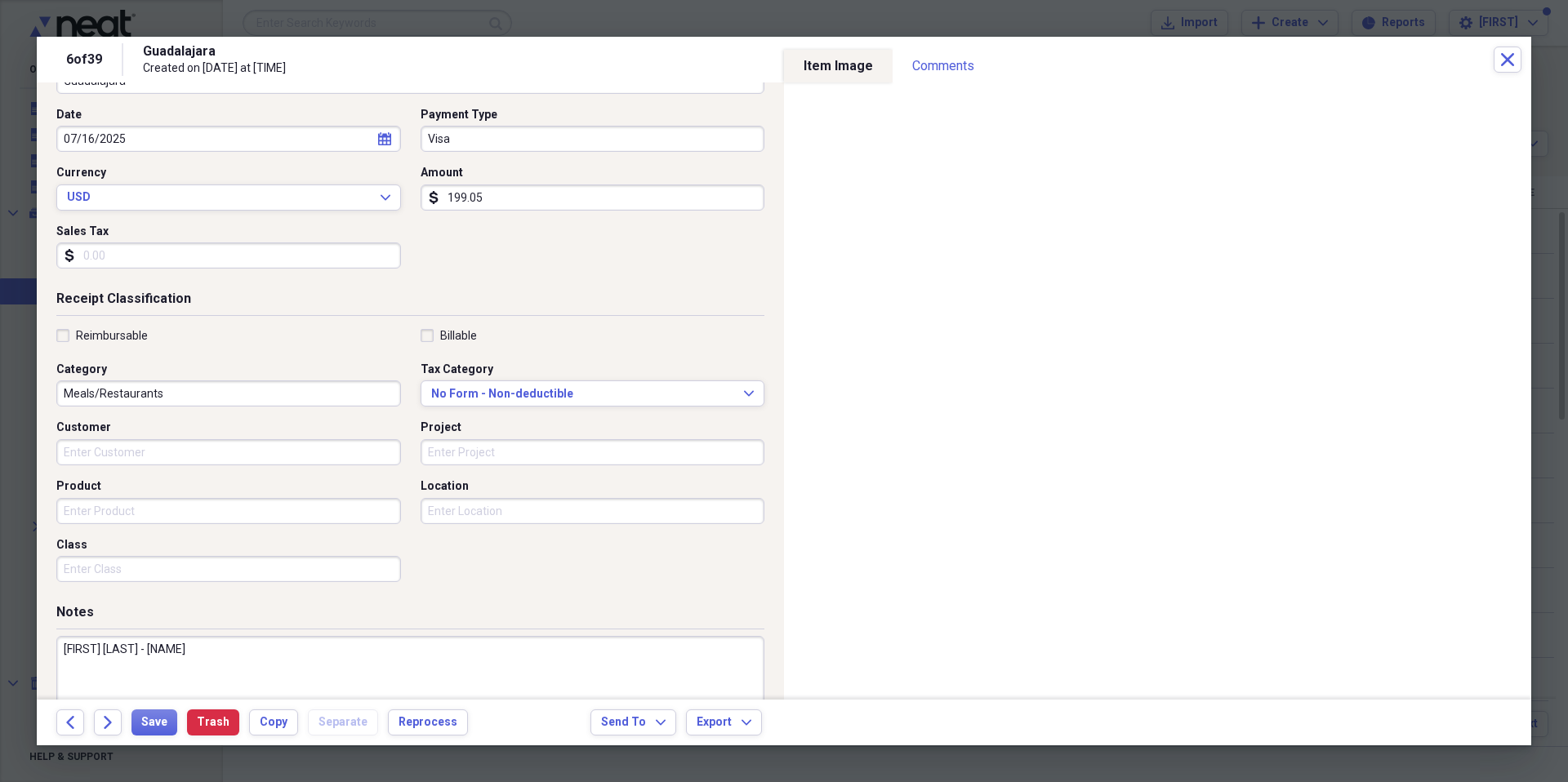 scroll, scrollTop: 216, scrollLeft: 0, axis: vertical 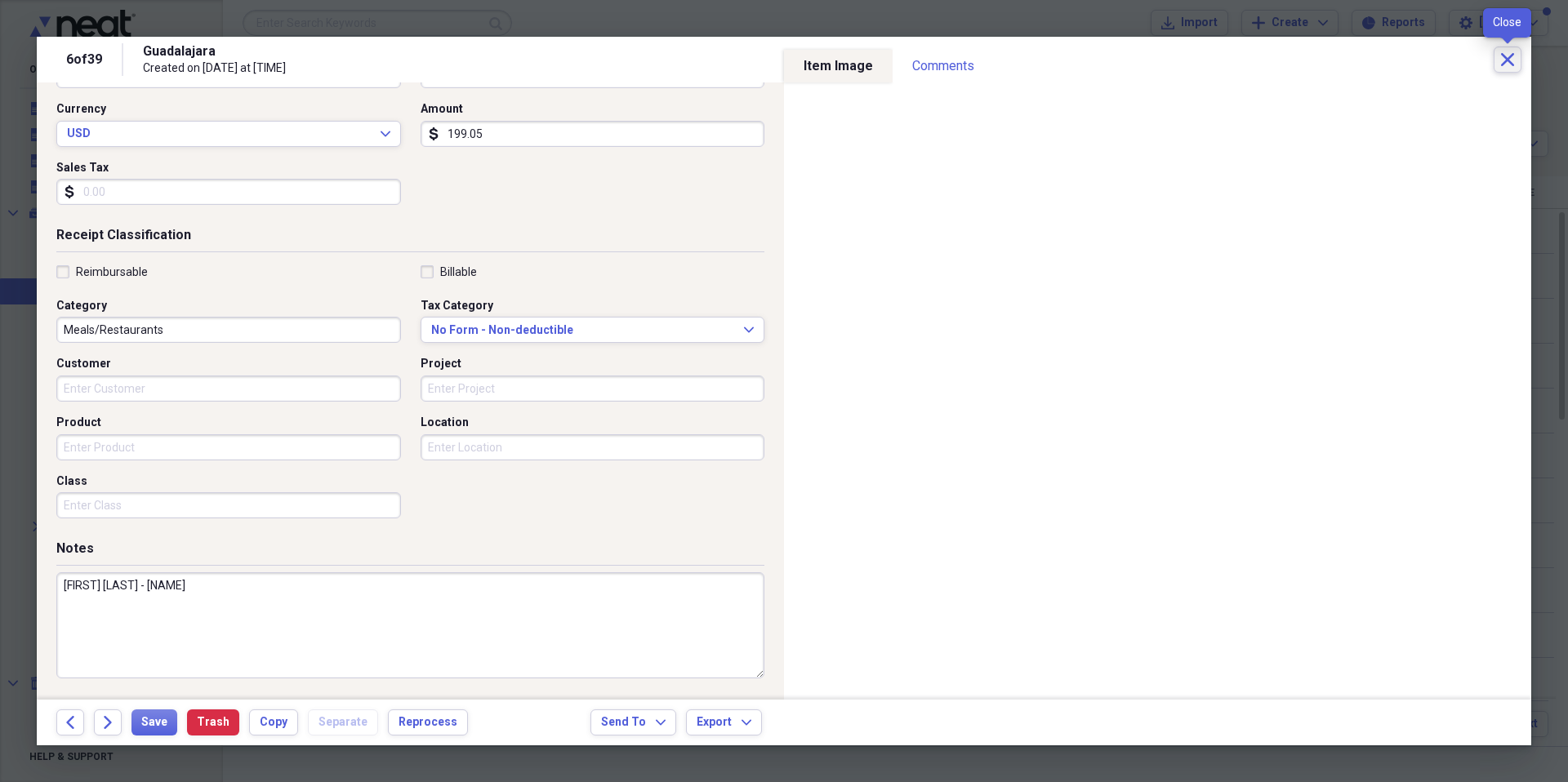 click on "Close" 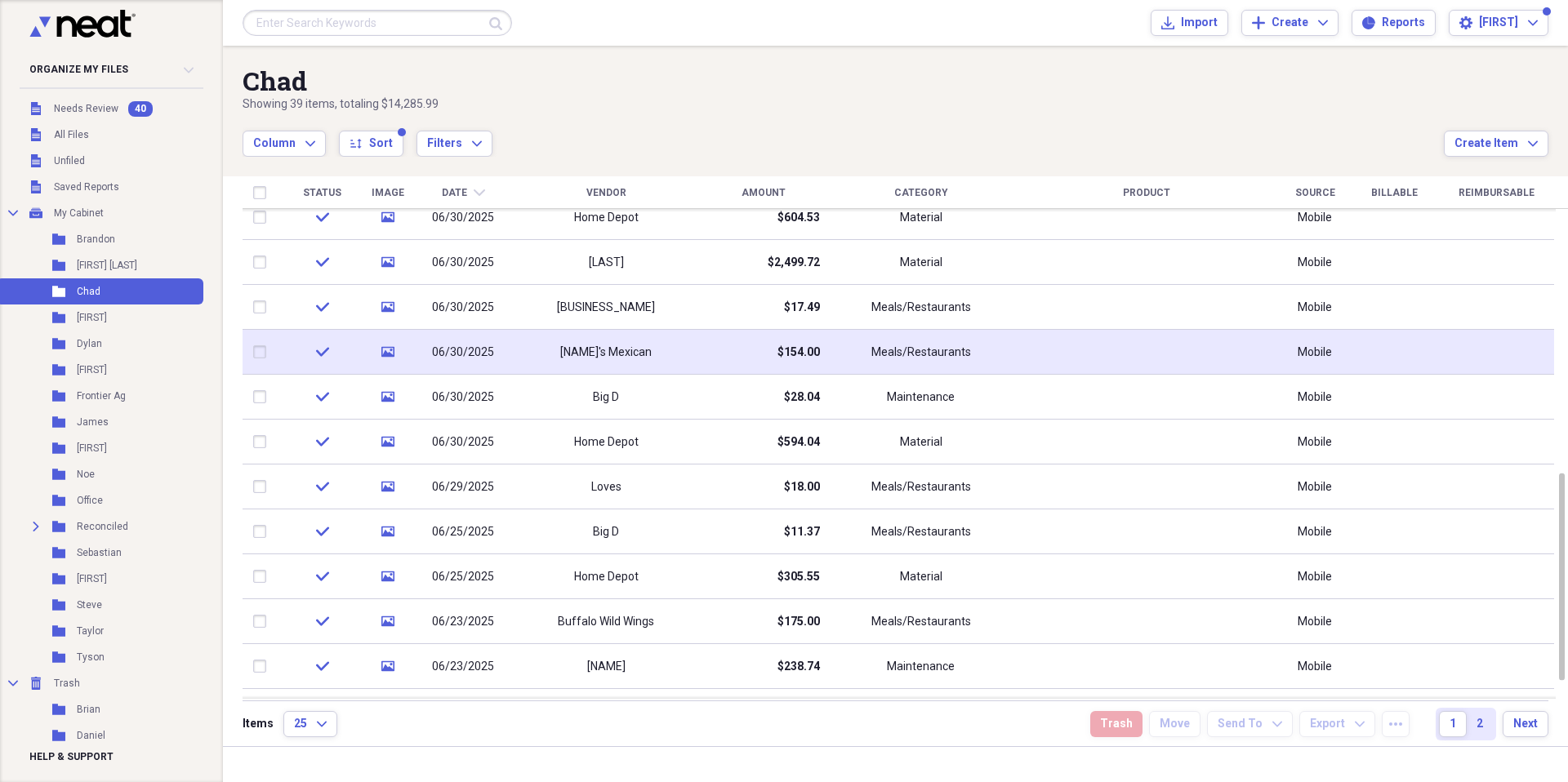click on "[NAME]'s Mexican" at bounding box center (606, 353) 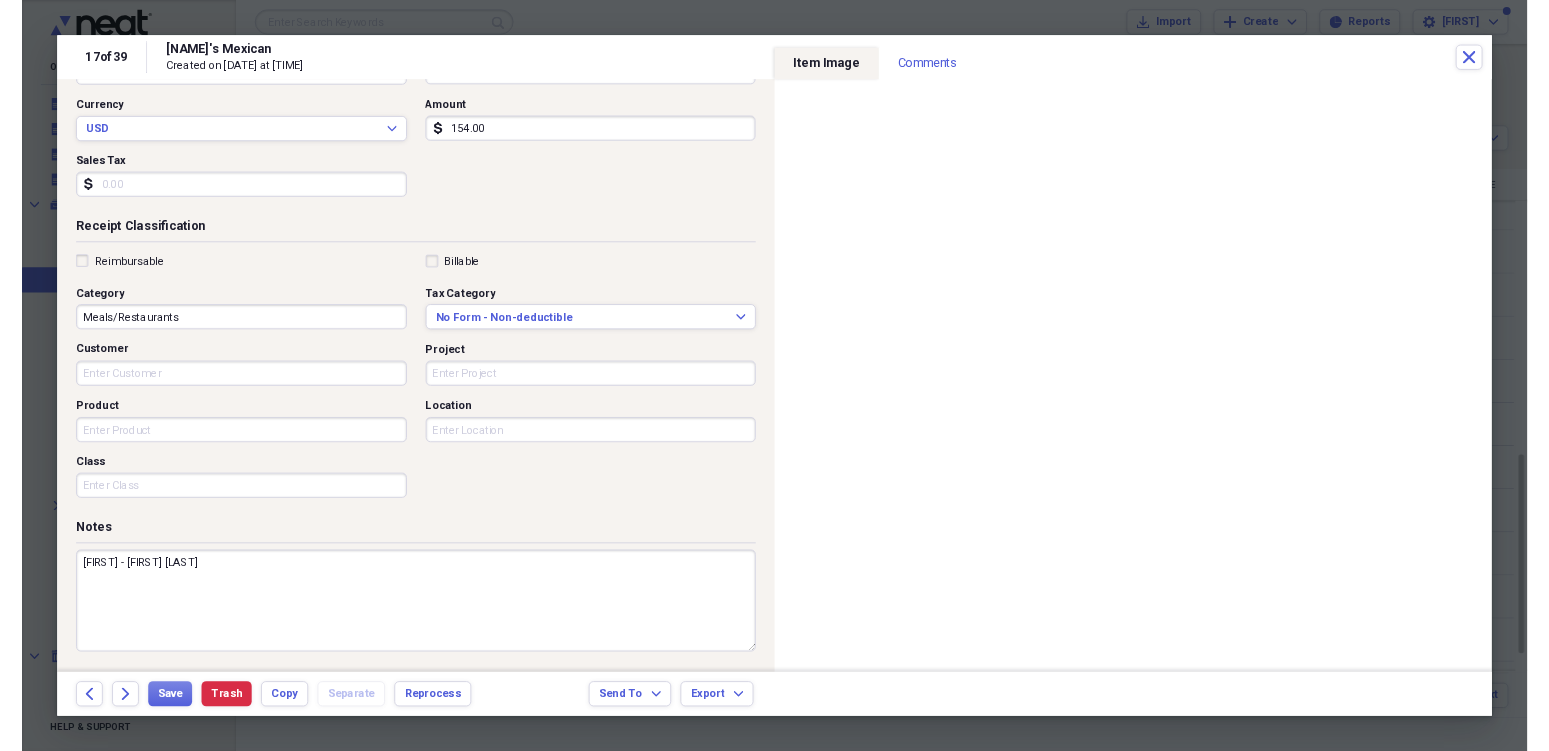 scroll, scrollTop: 0, scrollLeft: 0, axis: both 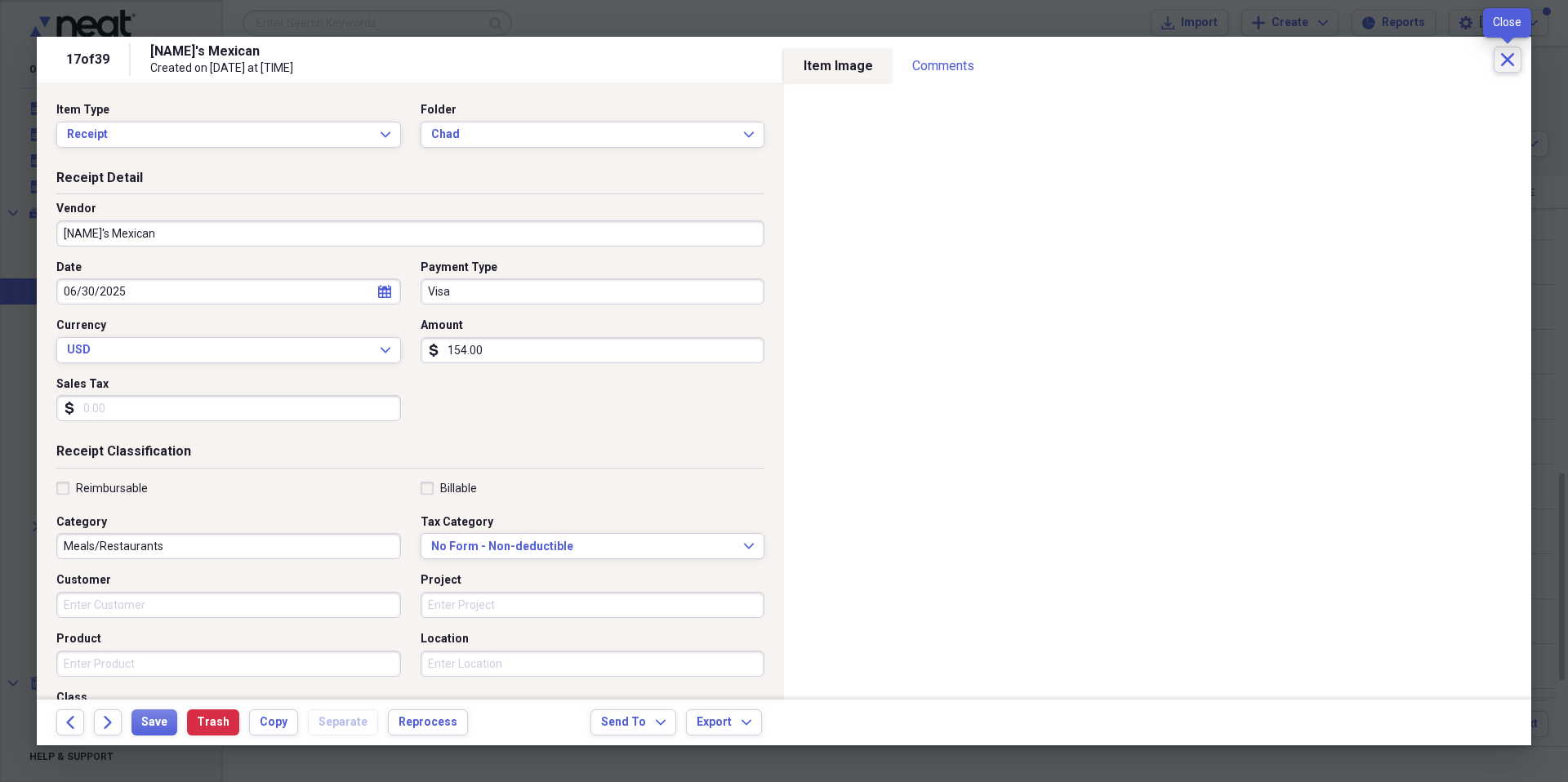 click on "Close" 